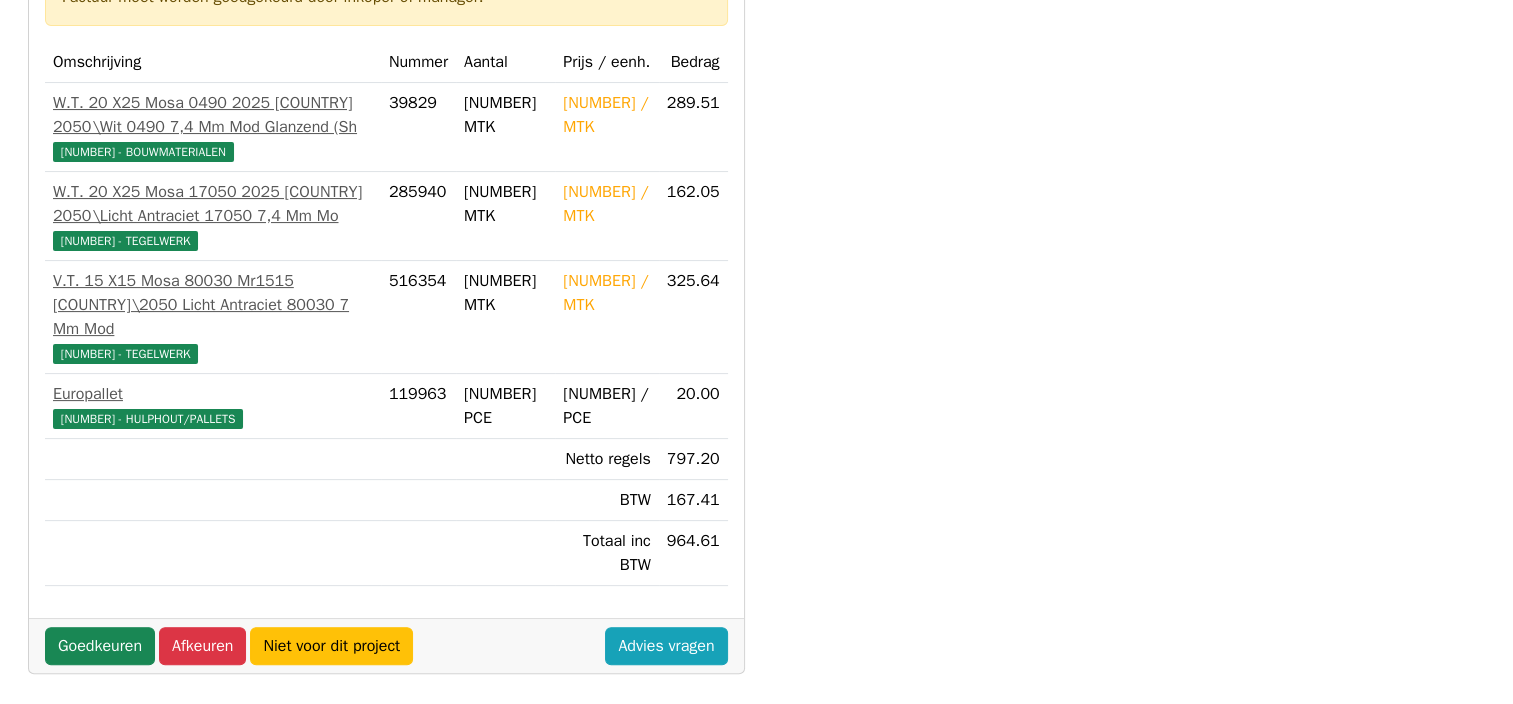 scroll, scrollTop: 500, scrollLeft: 0, axis: vertical 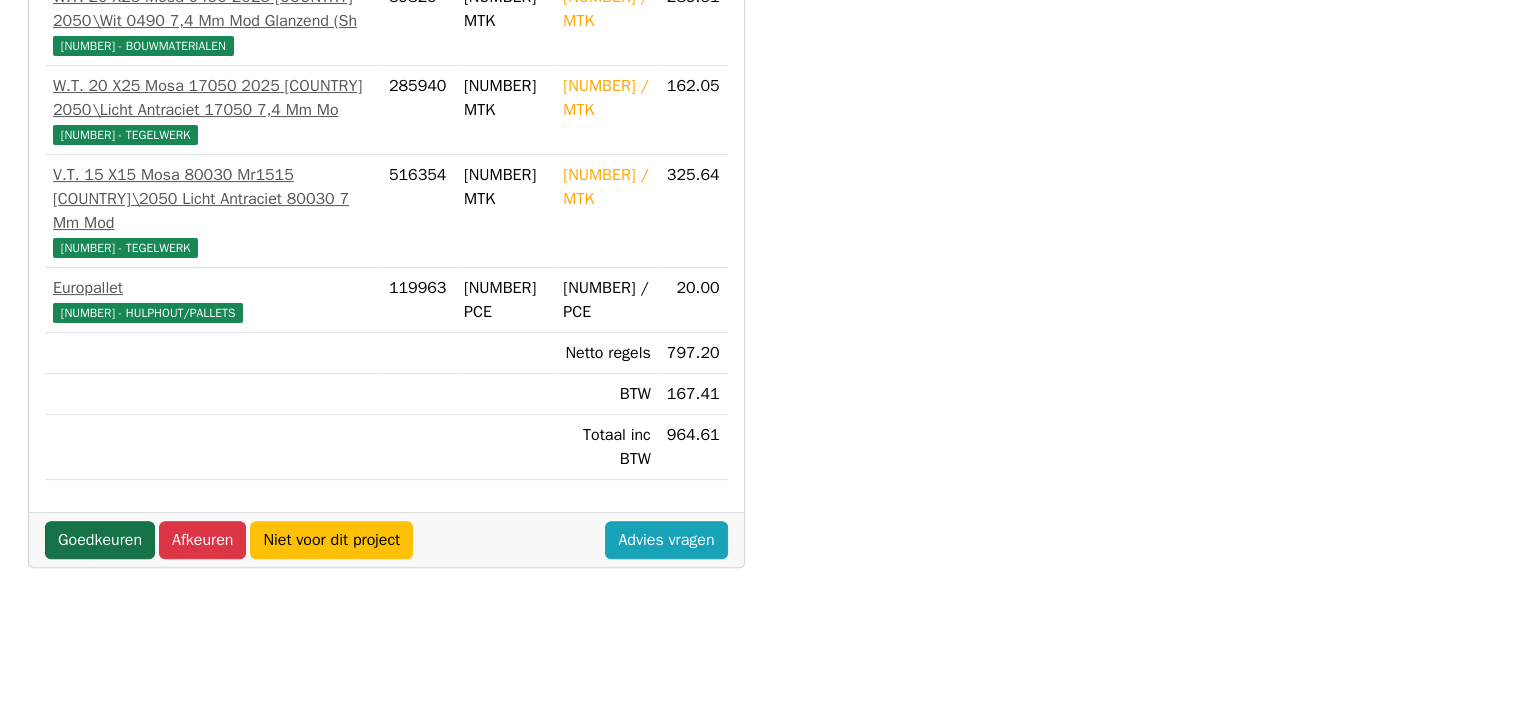 click on "Goedkeuren" at bounding box center [100, 540] 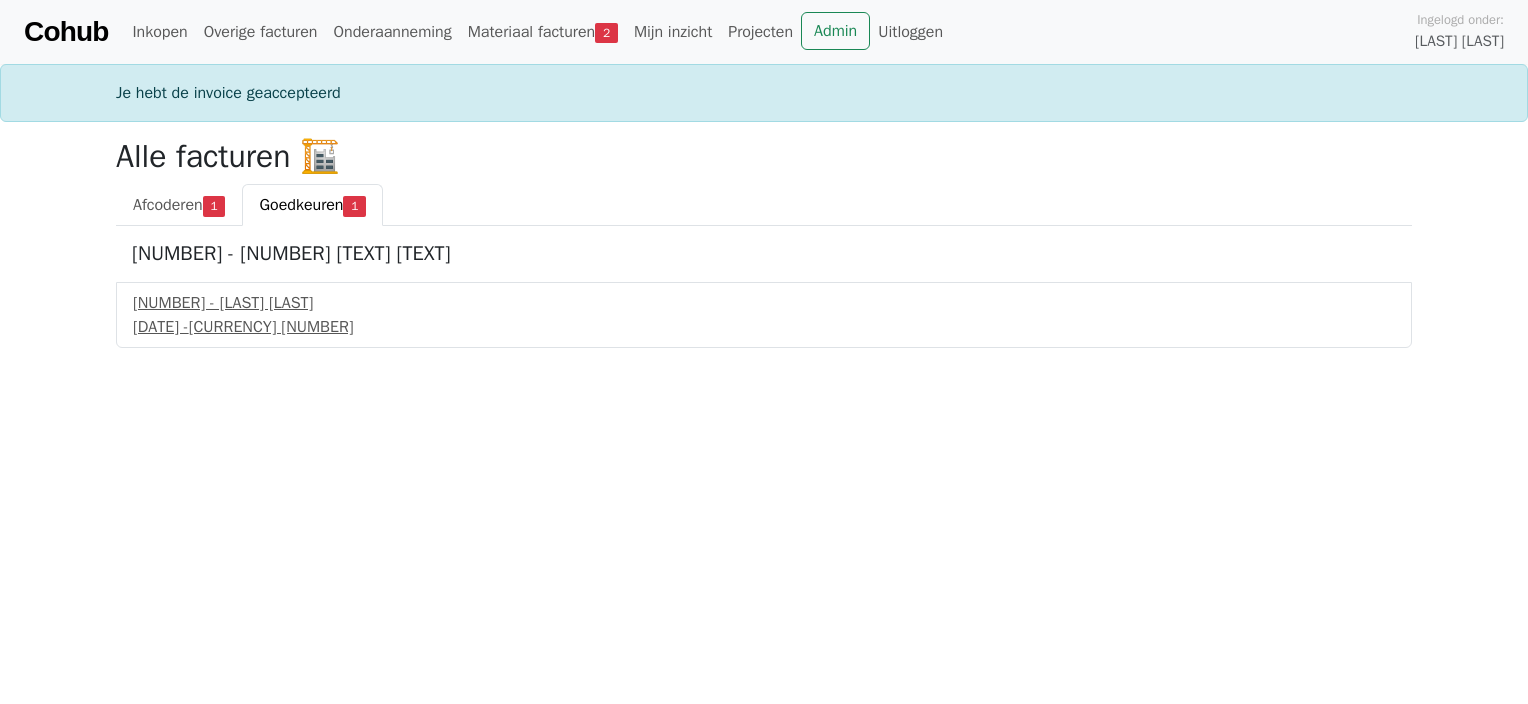 scroll, scrollTop: 0, scrollLeft: 0, axis: both 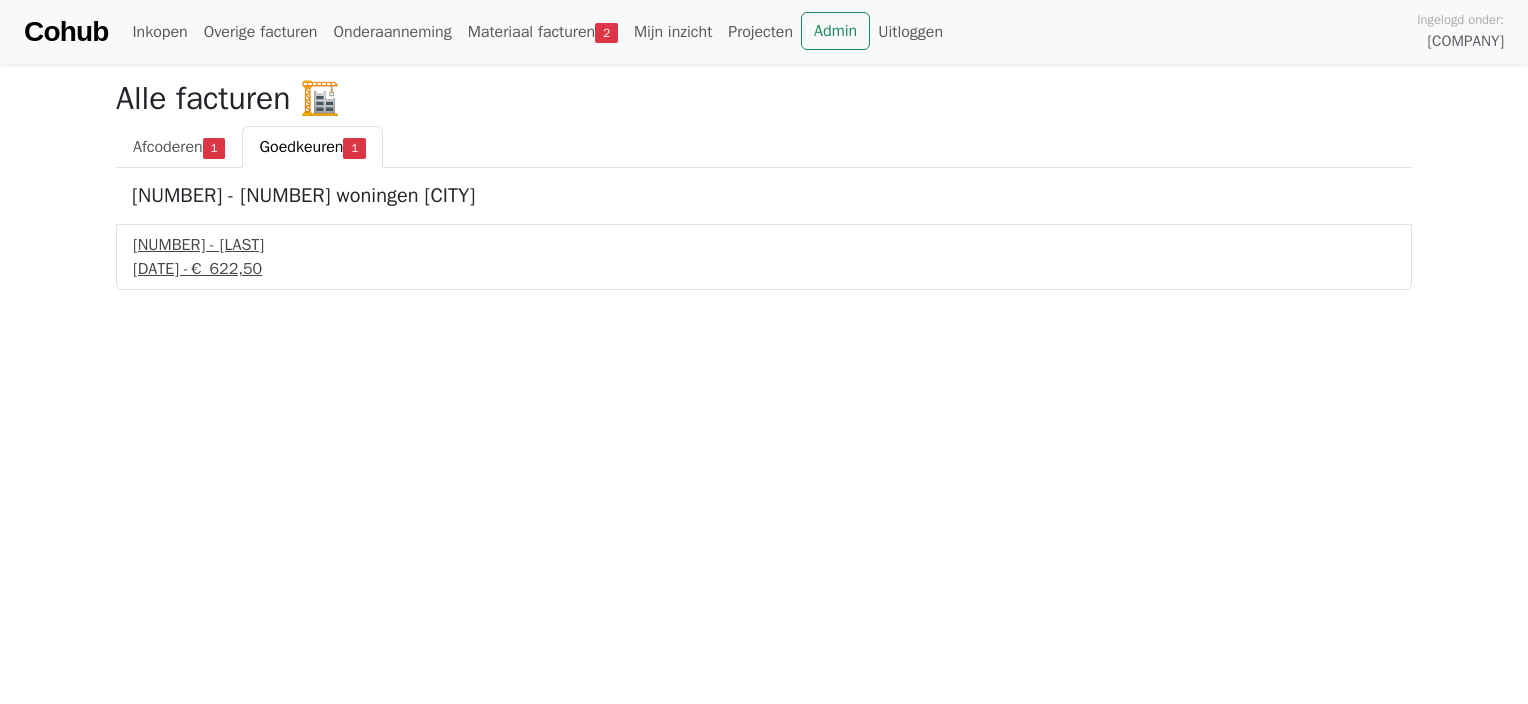 click on "[NUMBER] - [LAST] [LAST]" at bounding box center [764, 245] 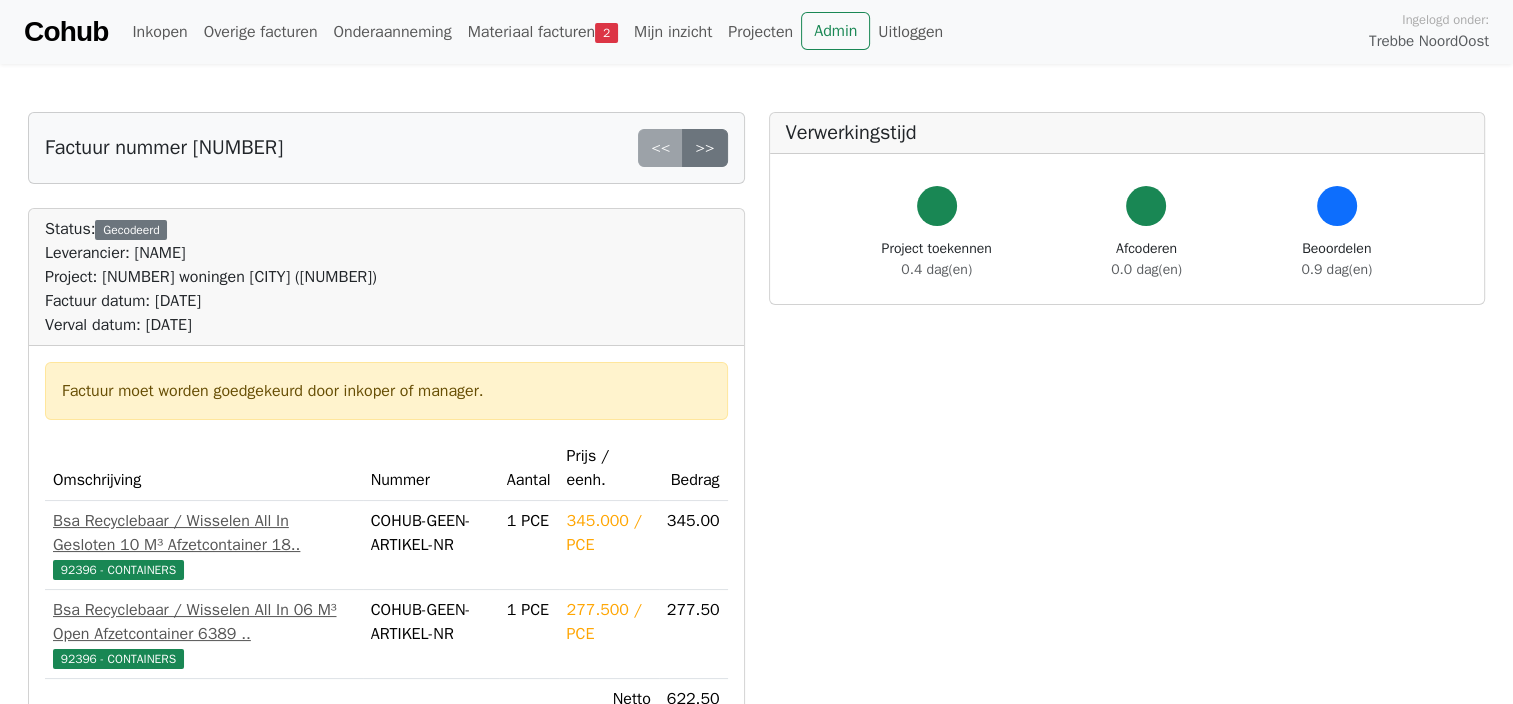 scroll, scrollTop: 300, scrollLeft: 0, axis: vertical 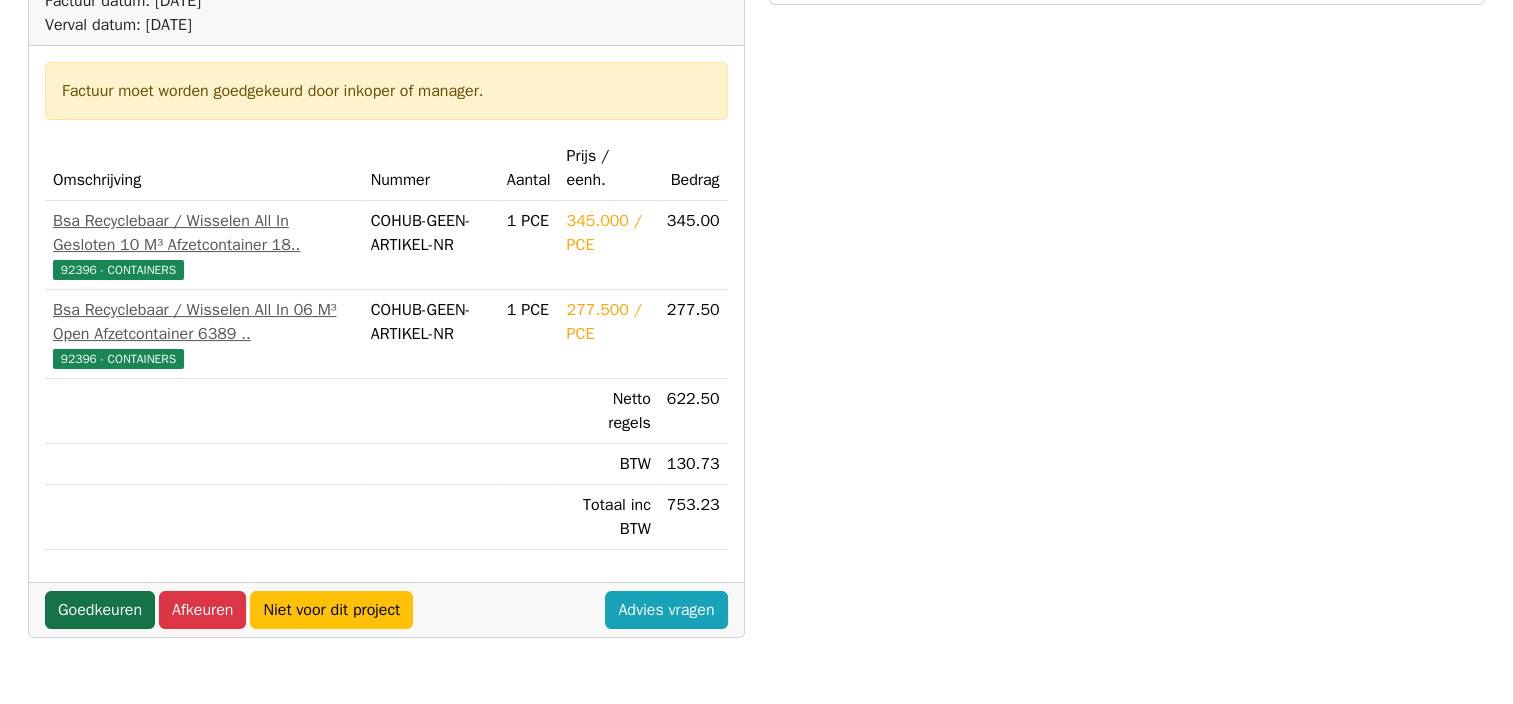 click on "Goedkeuren" at bounding box center [100, 610] 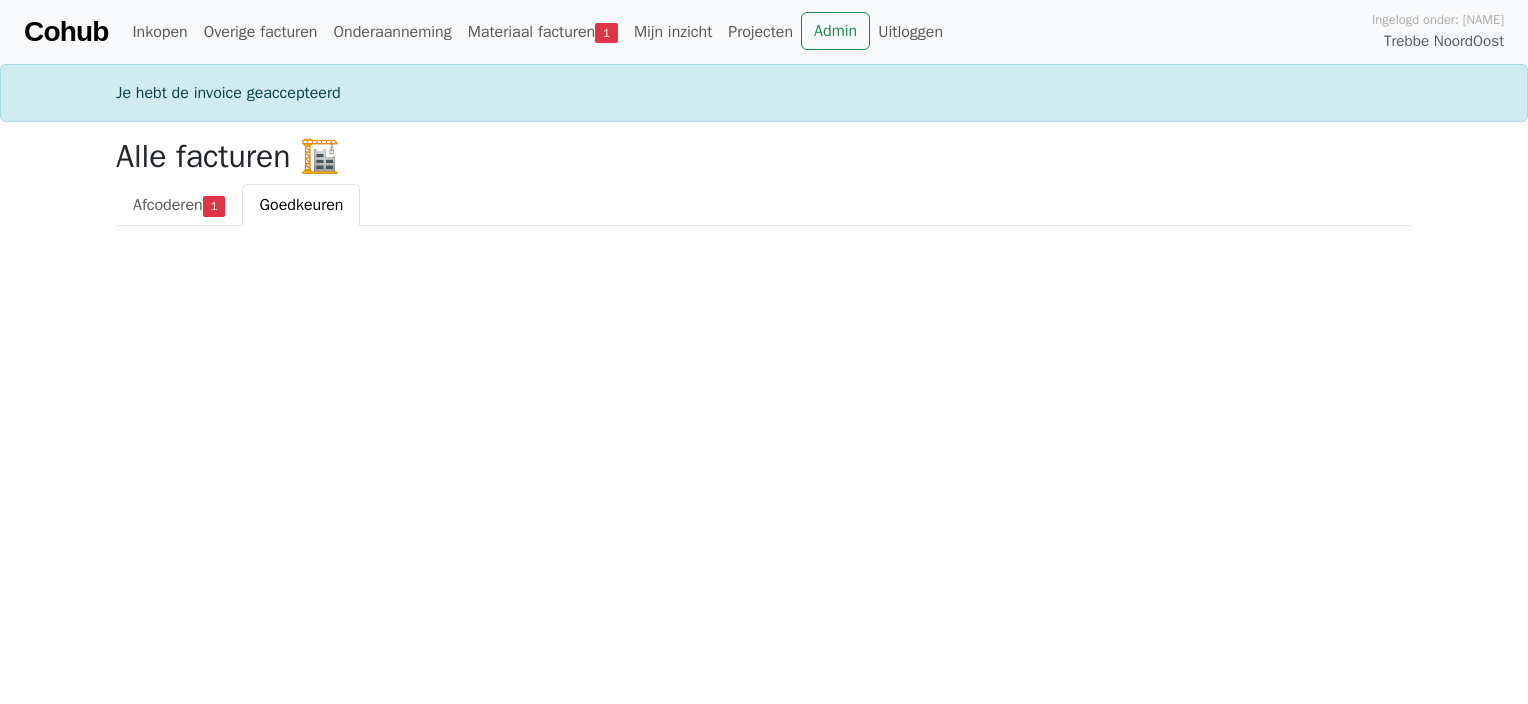scroll, scrollTop: 0, scrollLeft: 0, axis: both 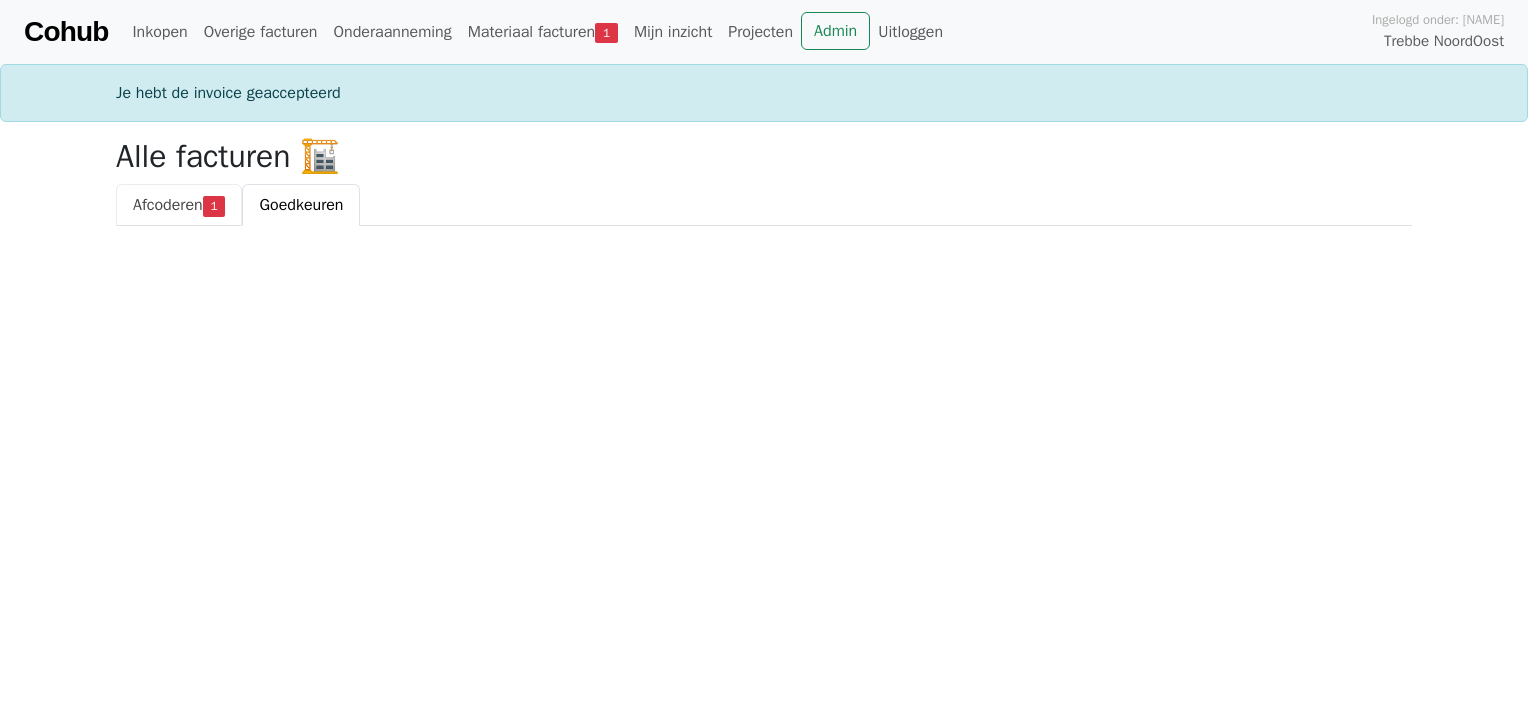 click on "Afcoderen" at bounding box center (168, 205) 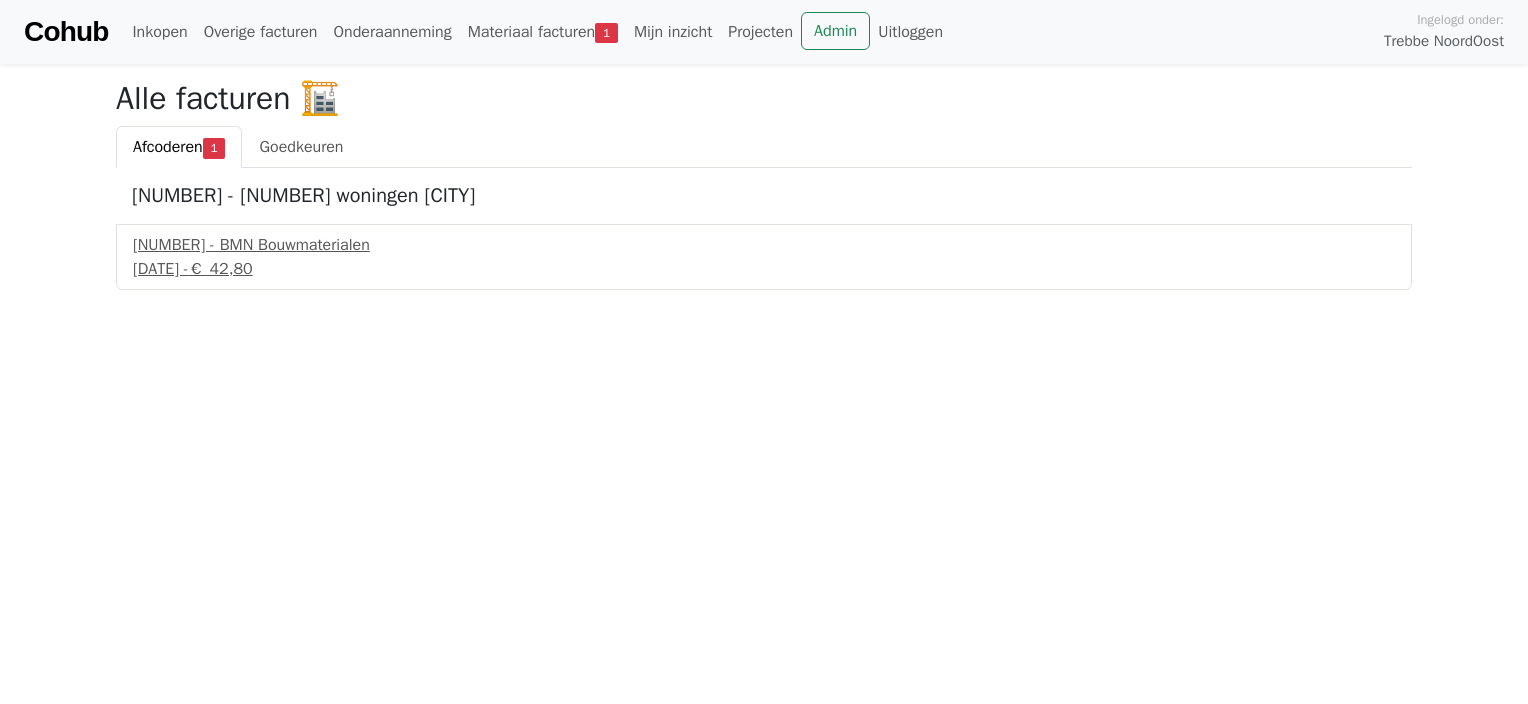 scroll, scrollTop: 0, scrollLeft: 0, axis: both 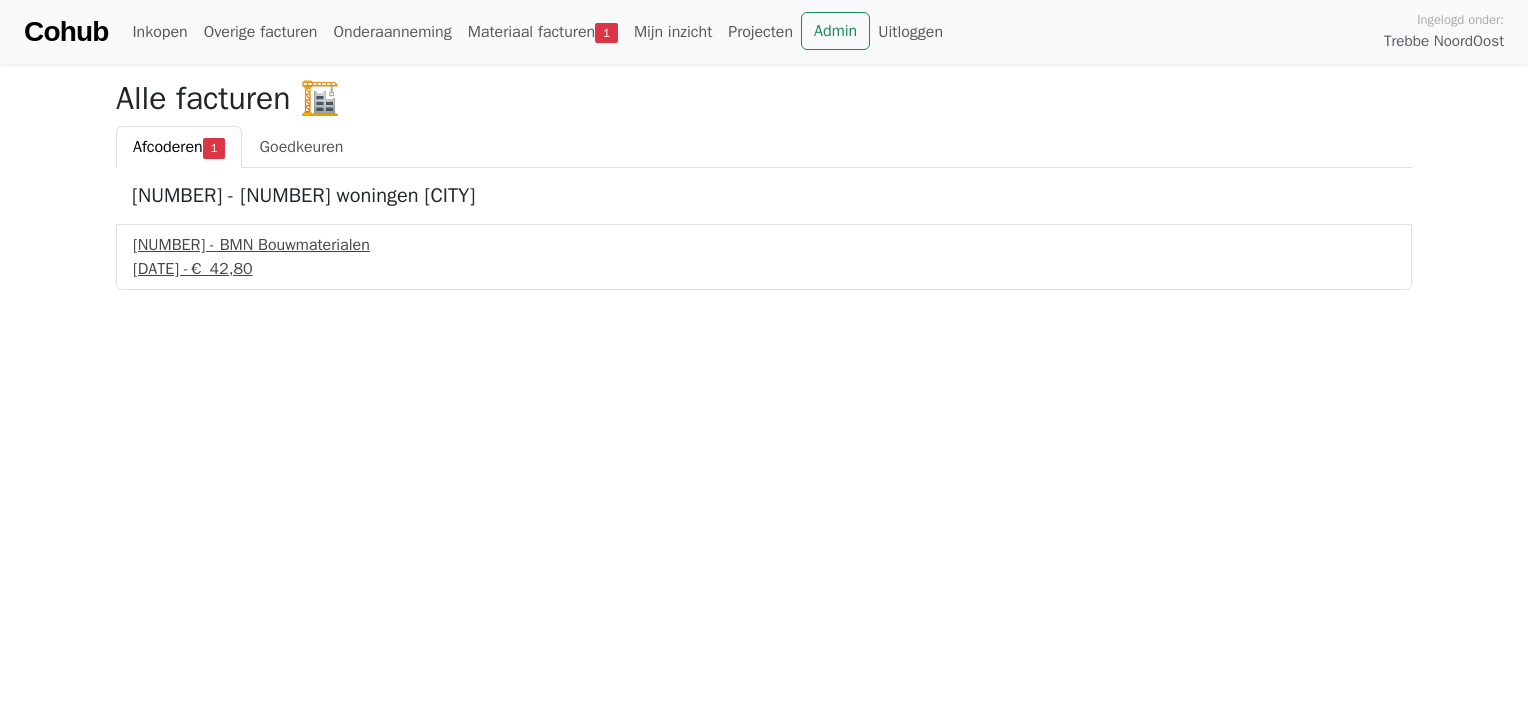 click on "251181151 - BMN Bouwmaterialen" at bounding box center [764, 245] 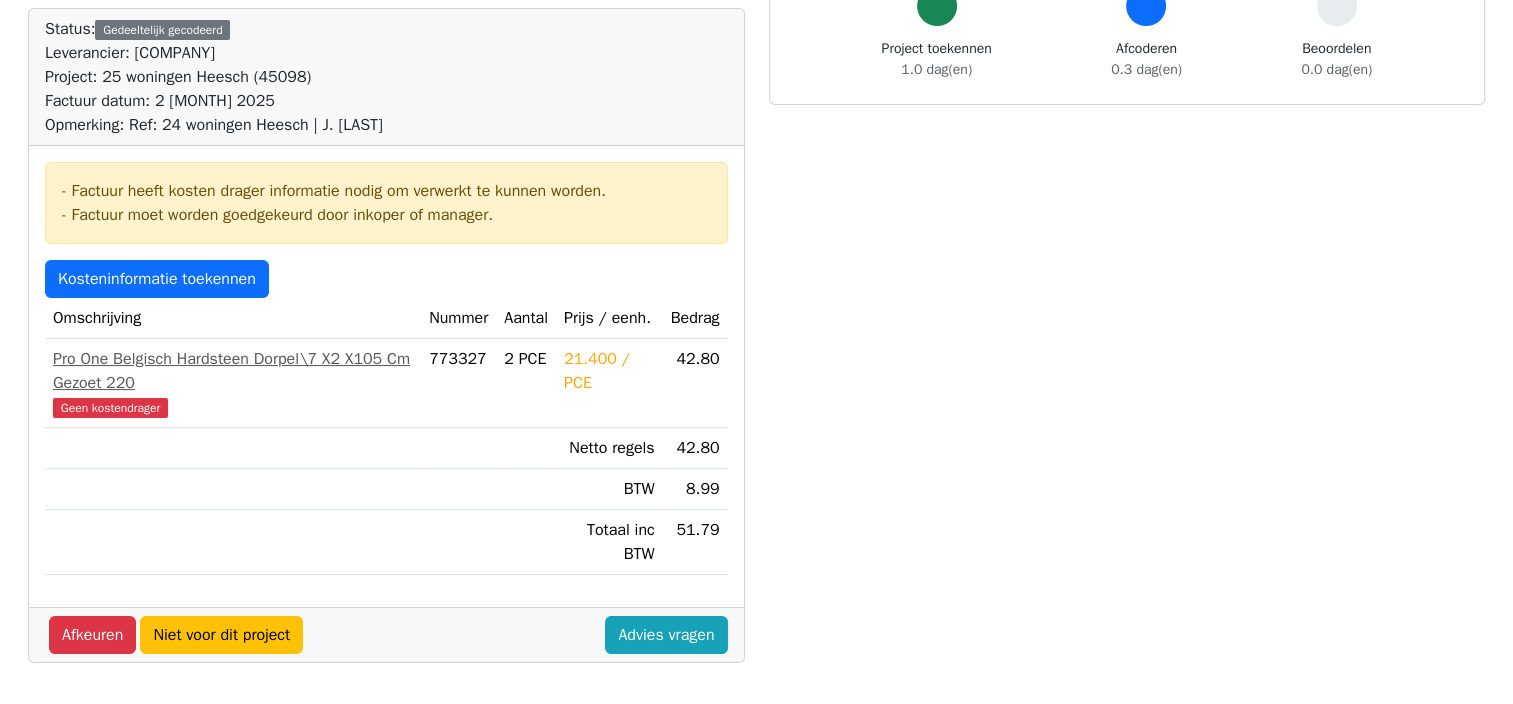 scroll, scrollTop: 300, scrollLeft: 0, axis: vertical 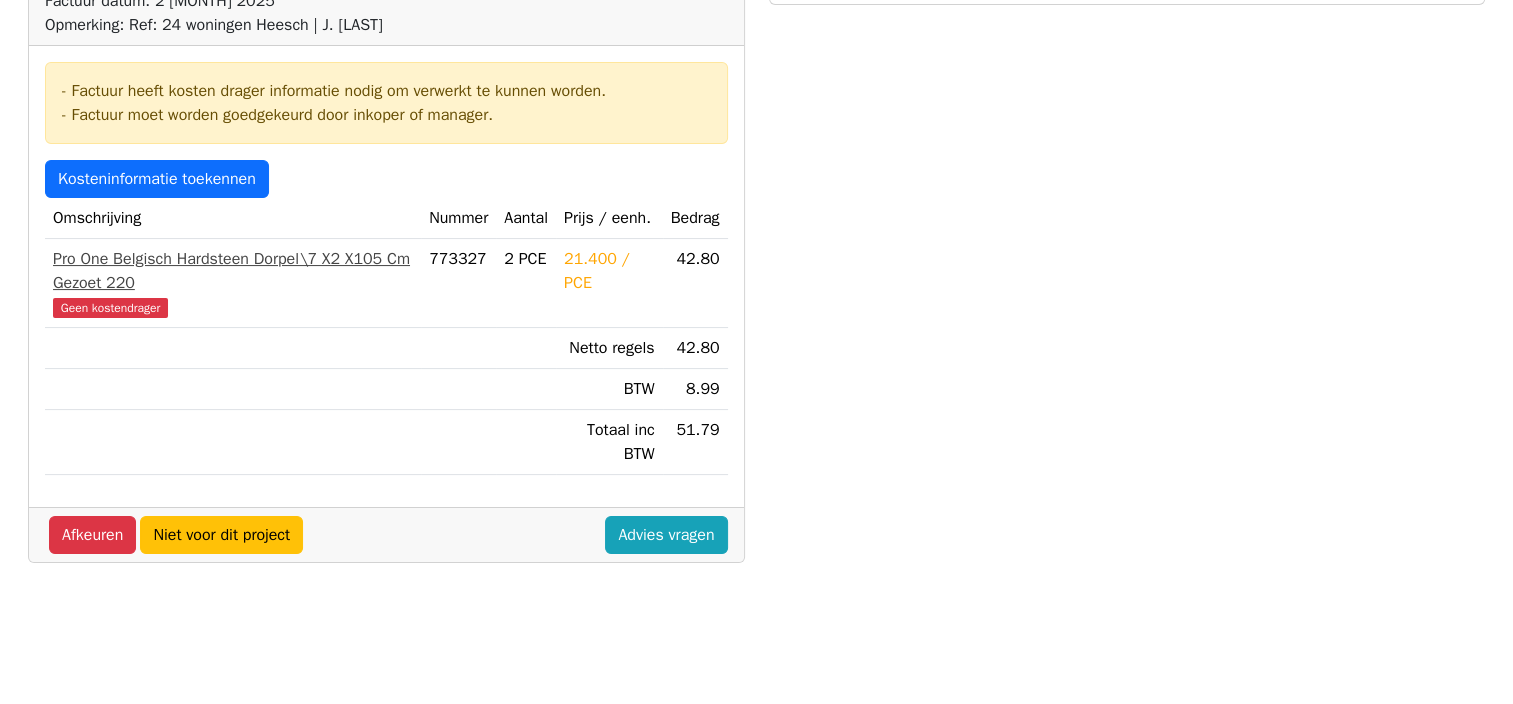click on "Geen kostendrager" at bounding box center (110, 308) 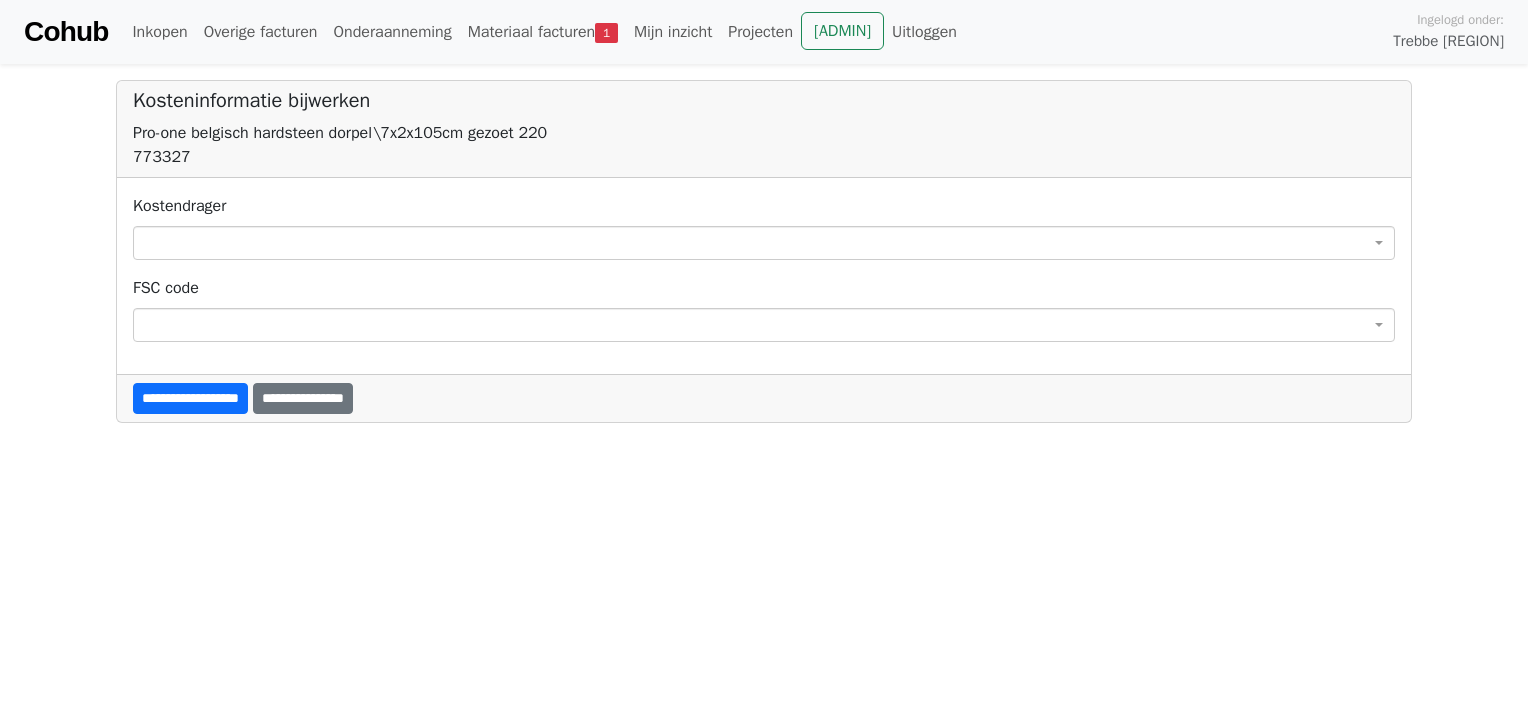 scroll, scrollTop: 0, scrollLeft: 0, axis: both 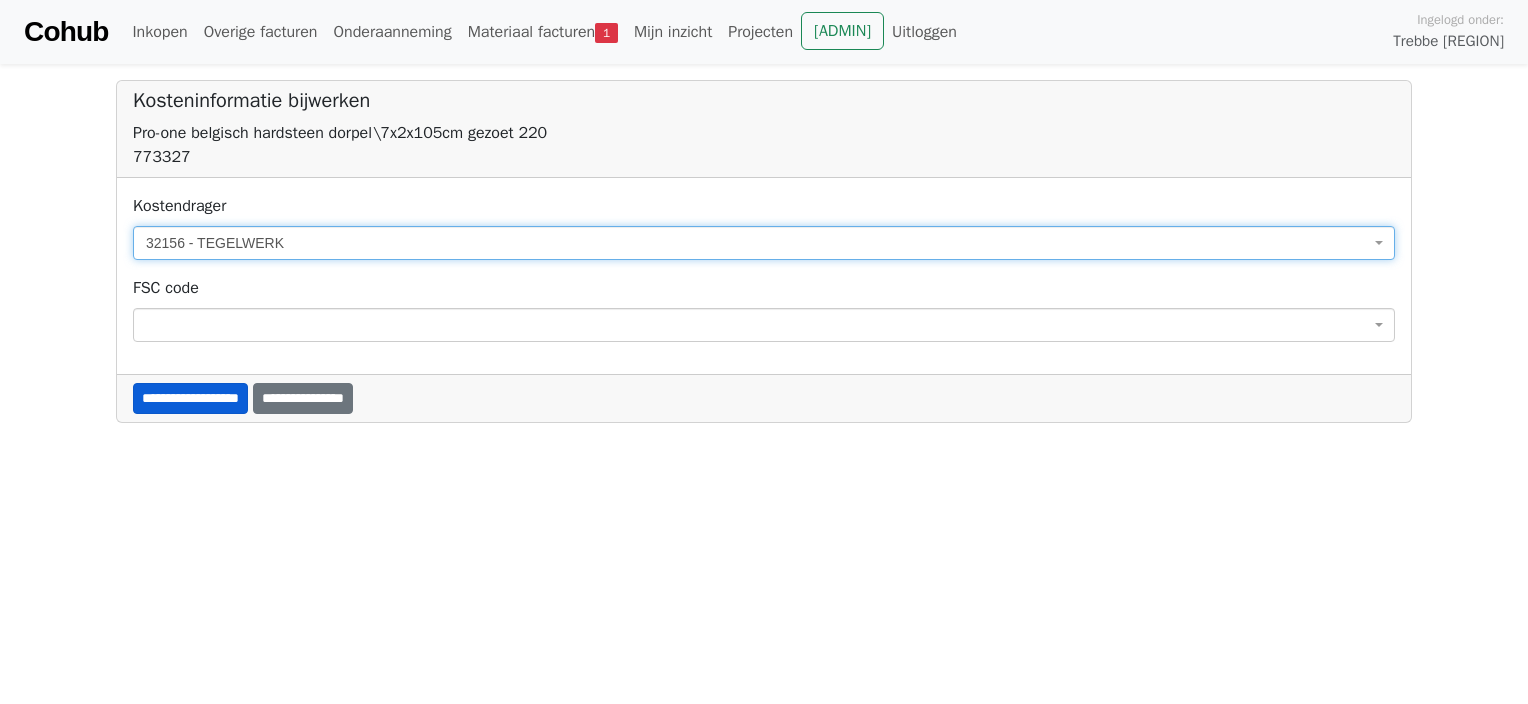 click on "**********" at bounding box center [190, 398] 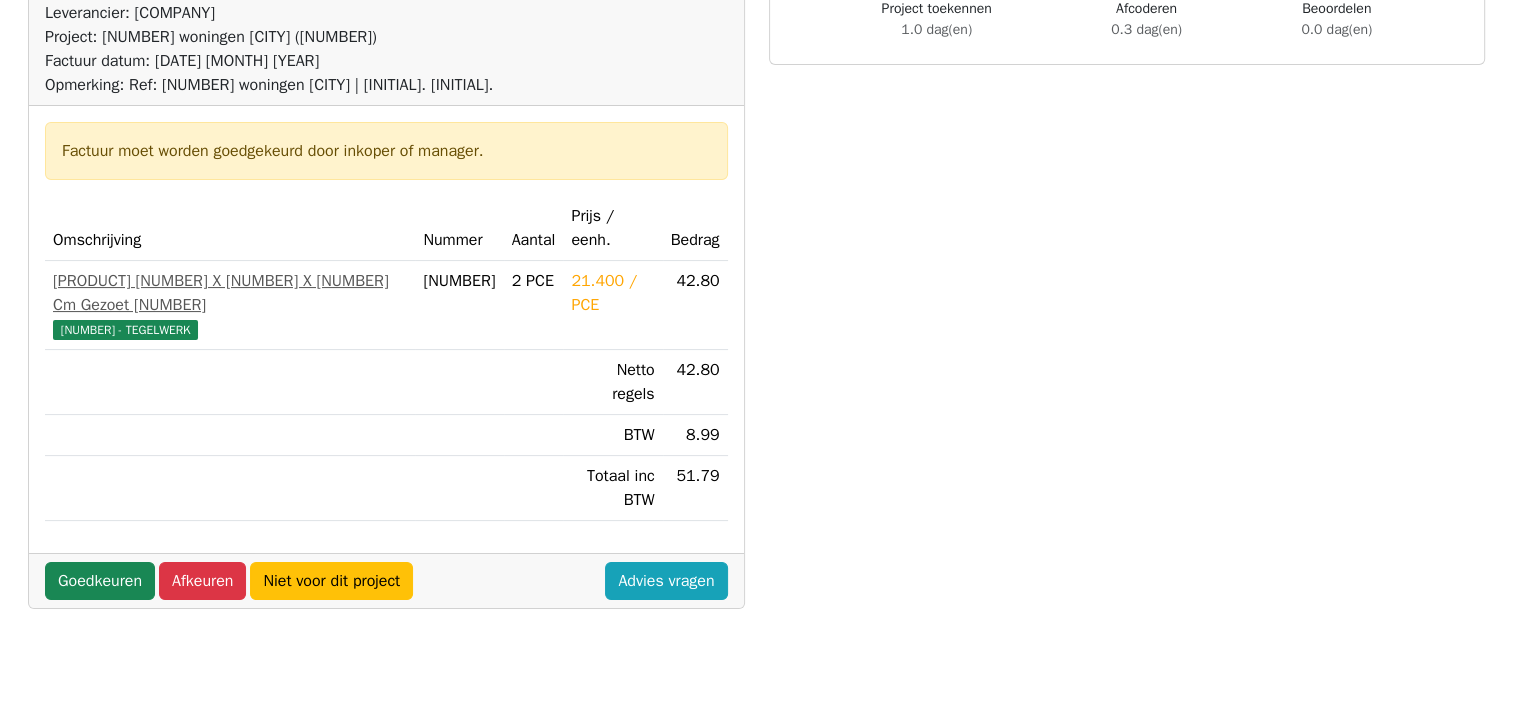 scroll, scrollTop: 300, scrollLeft: 0, axis: vertical 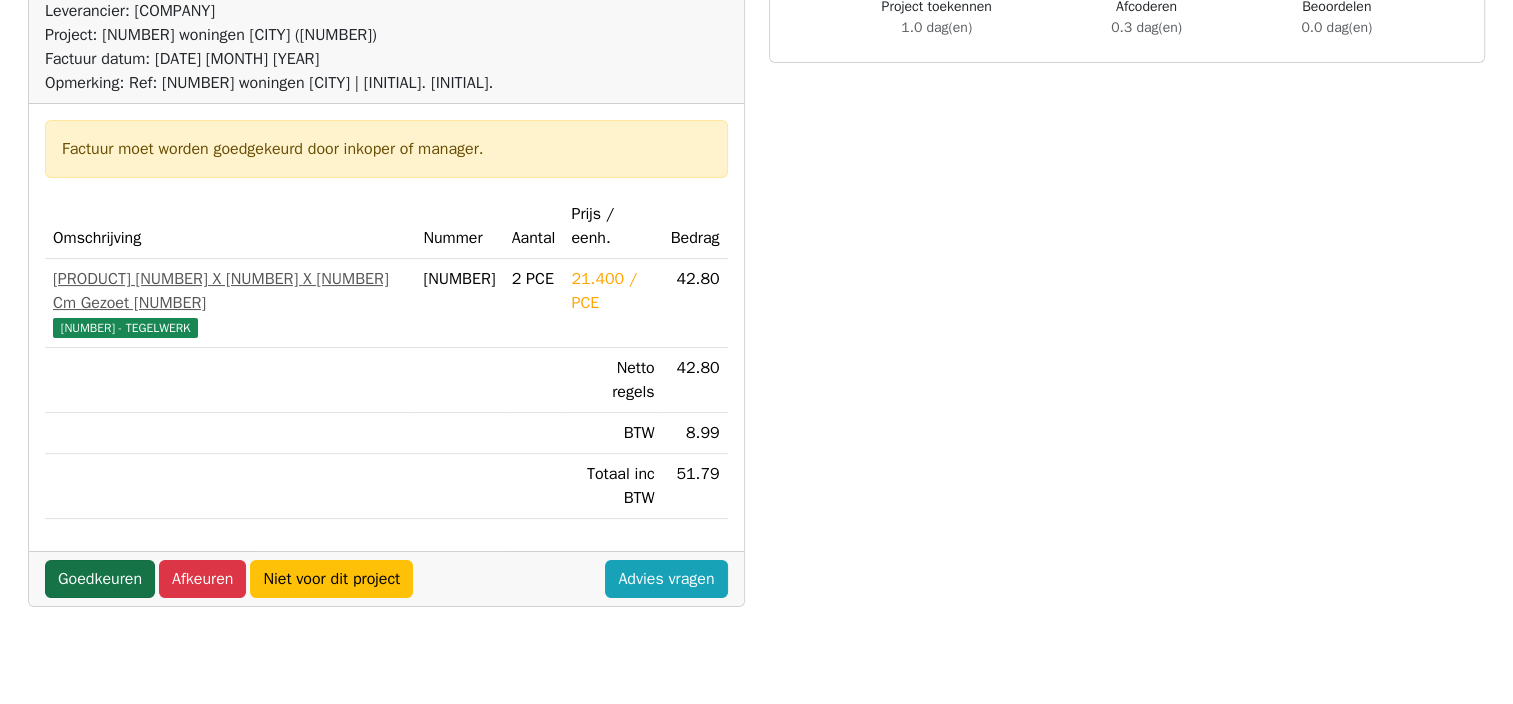 click on "Goedkeuren" at bounding box center (100, 579) 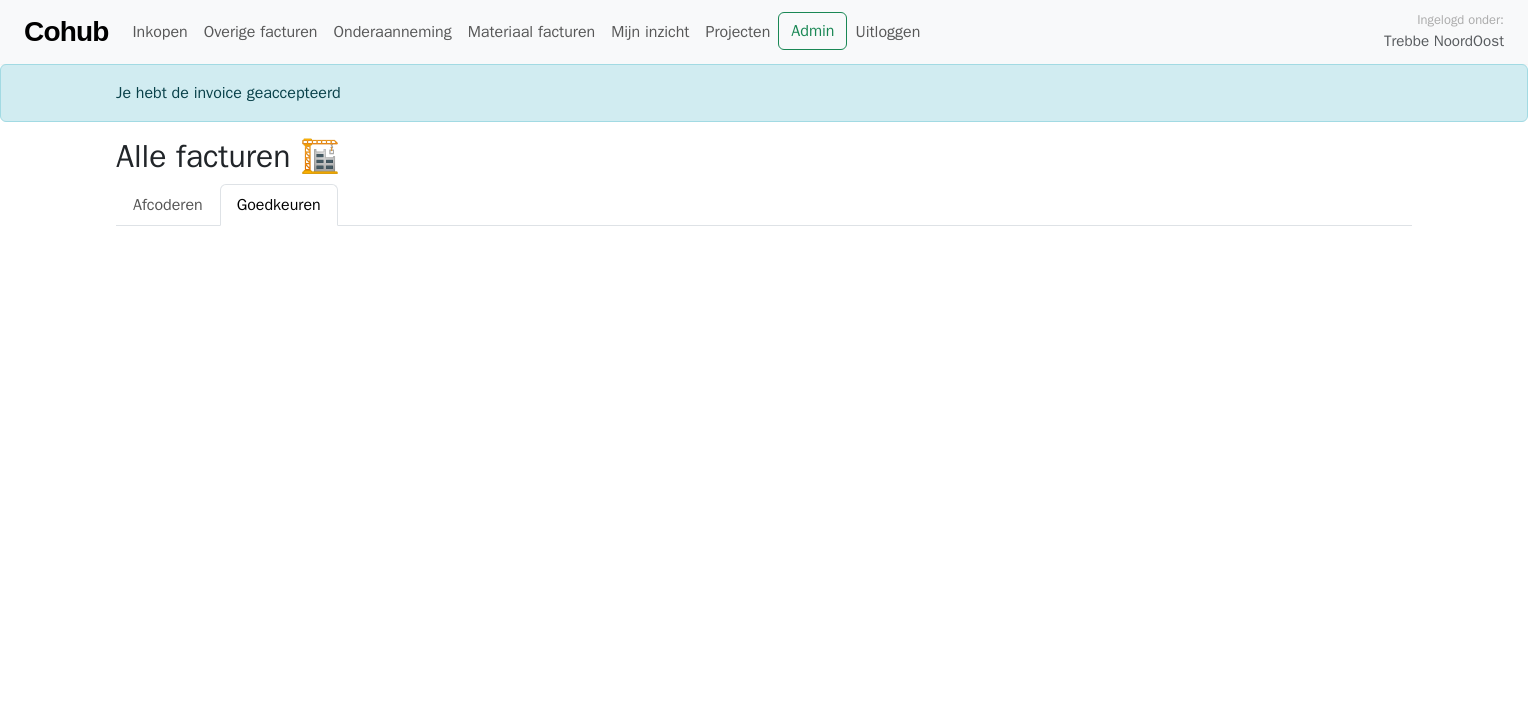 scroll, scrollTop: 0, scrollLeft: 0, axis: both 